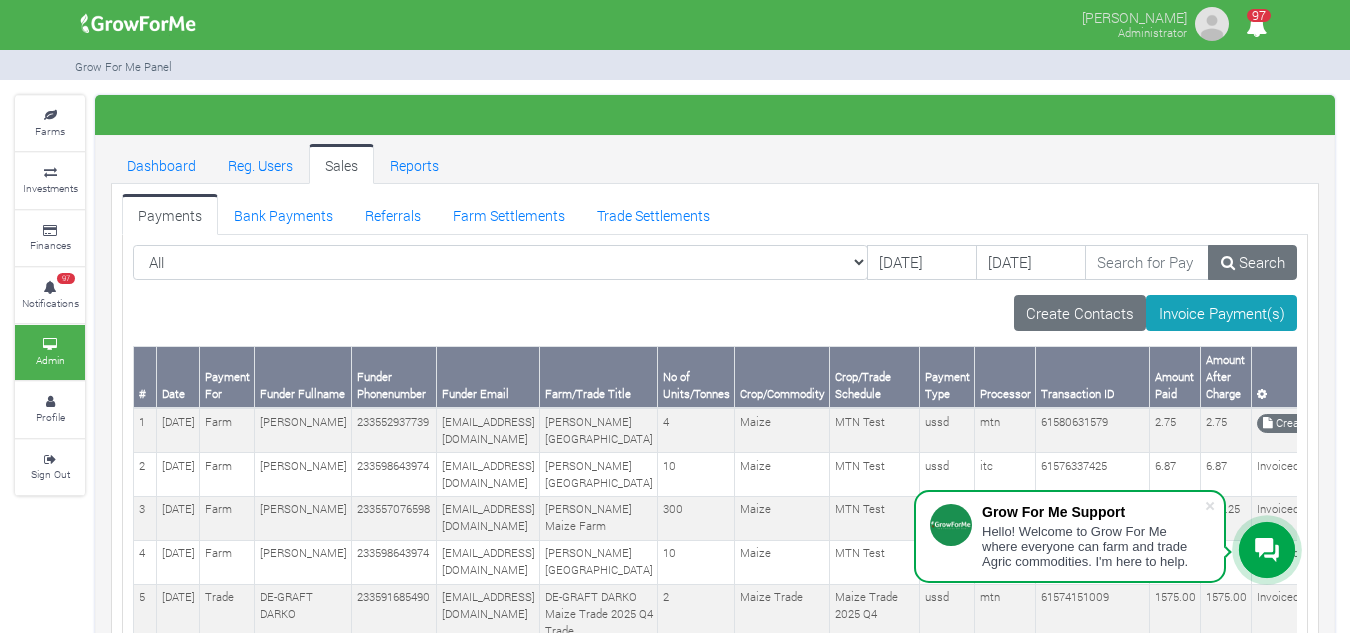 scroll, scrollTop: 0, scrollLeft: 0, axis: both 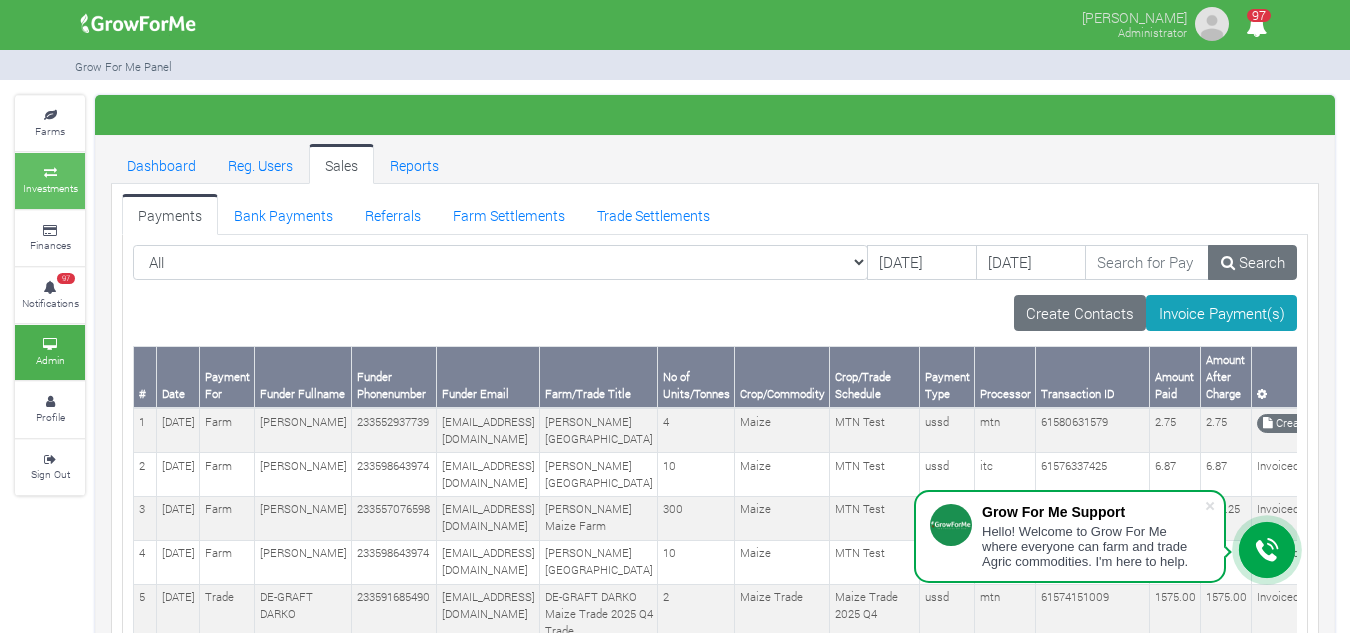 click on "Investments" at bounding box center (50, 188) 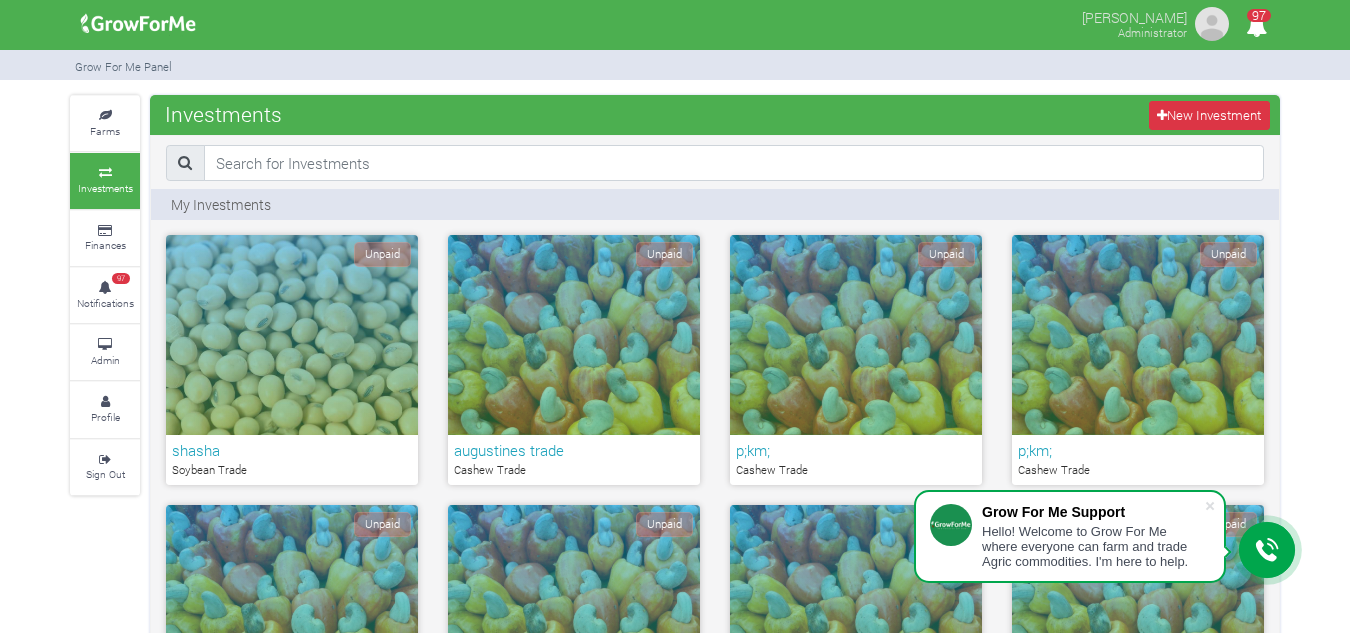 scroll, scrollTop: 1670, scrollLeft: 0, axis: vertical 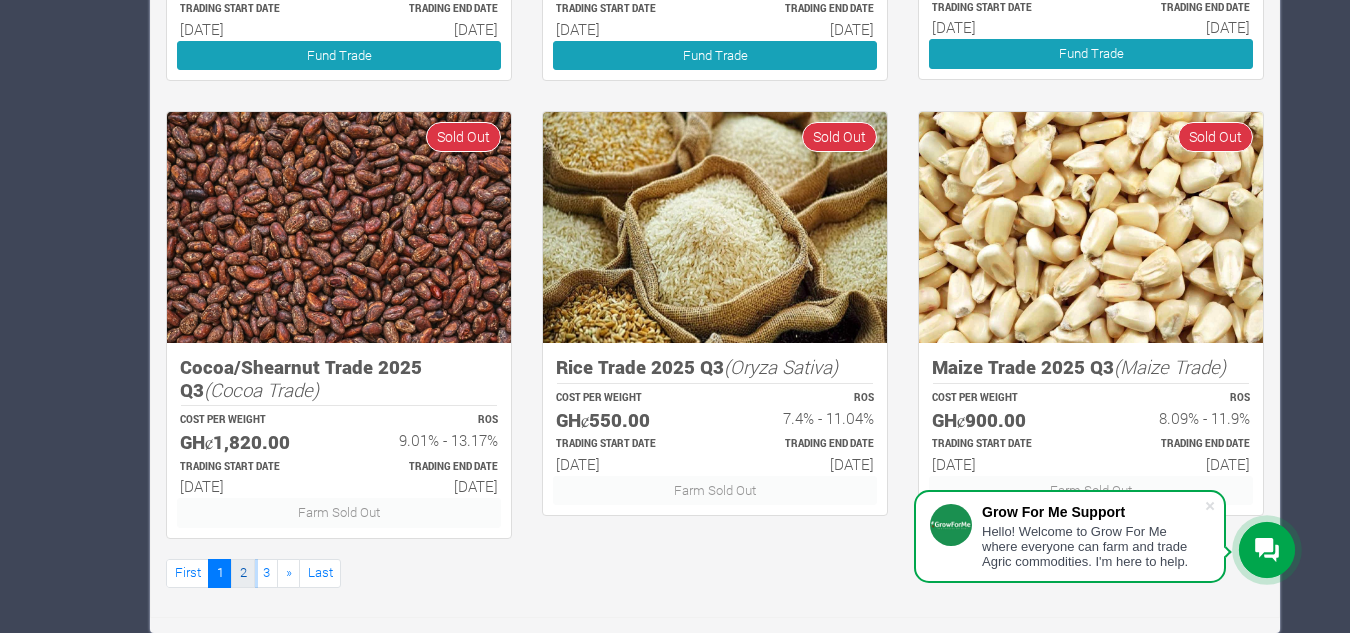 click on "2" at bounding box center (243, 573) 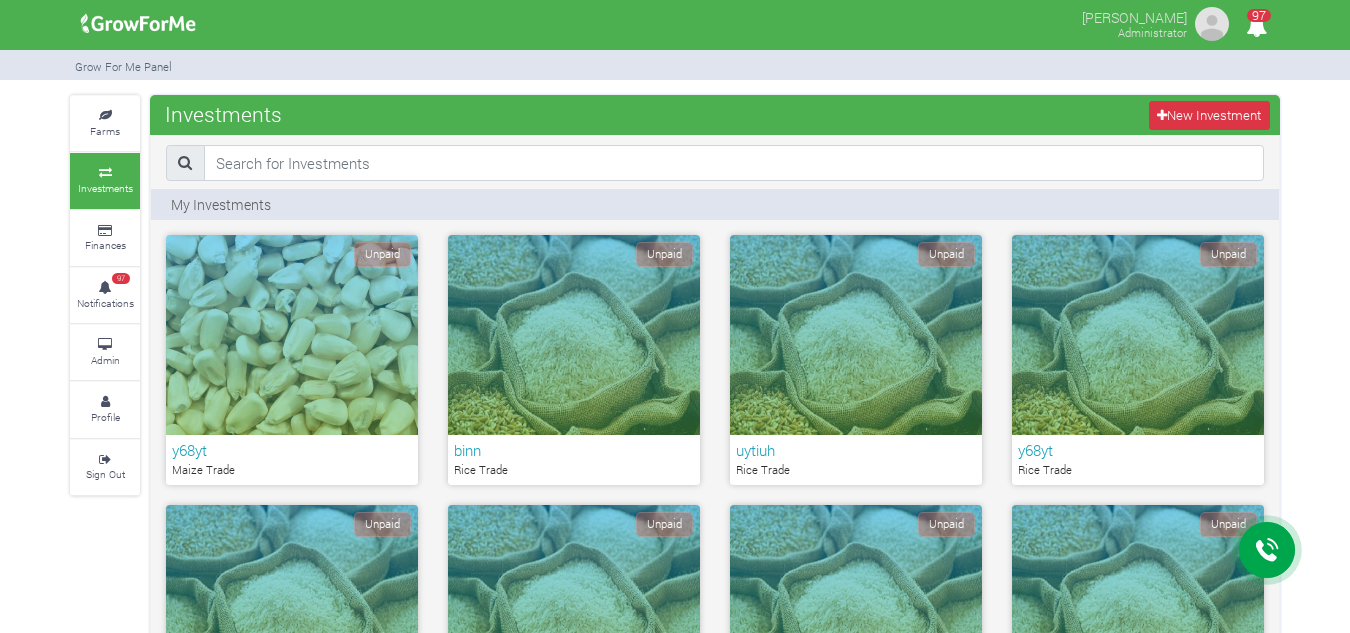 scroll, scrollTop: 0, scrollLeft: 0, axis: both 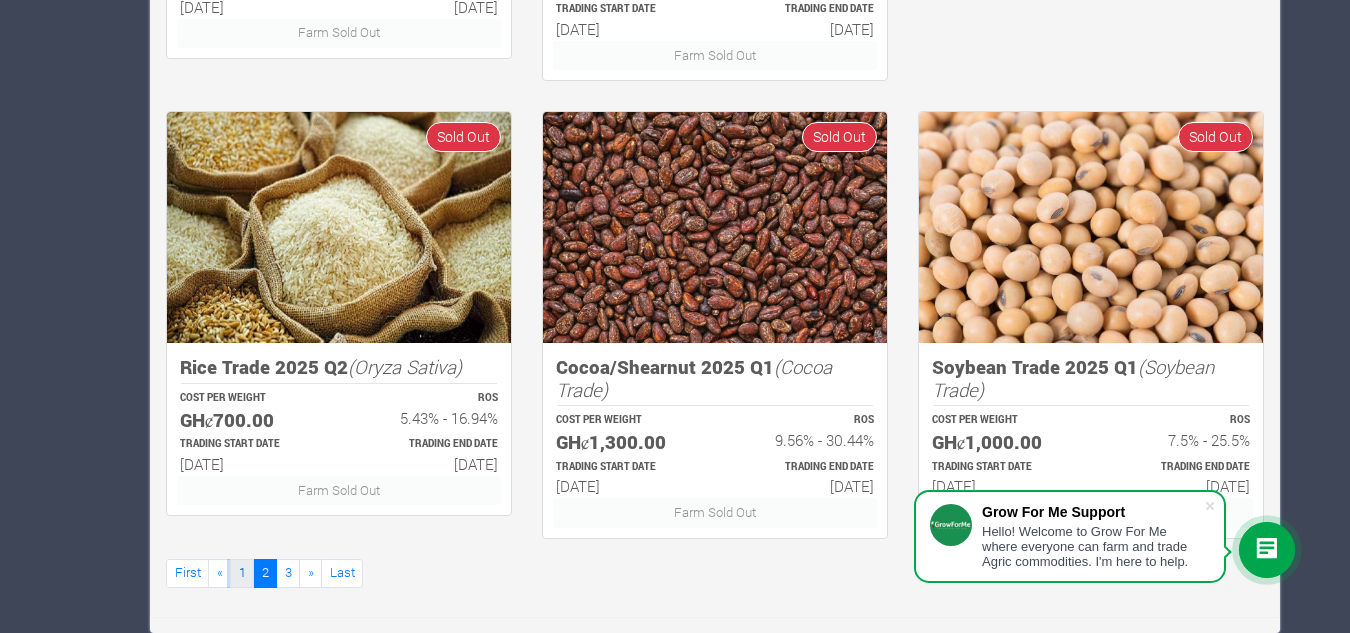 click on "1" at bounding box center [242, 573] 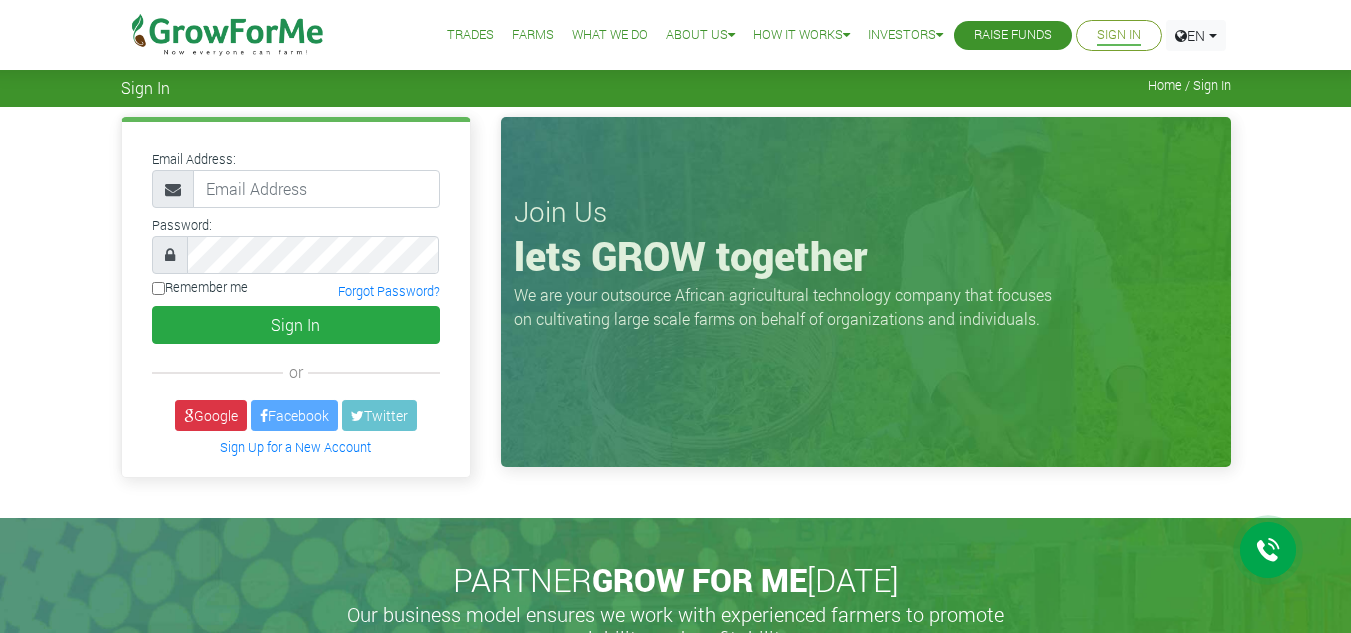scroll, scrollTop: 0, scrollLeft: 0, axis: both 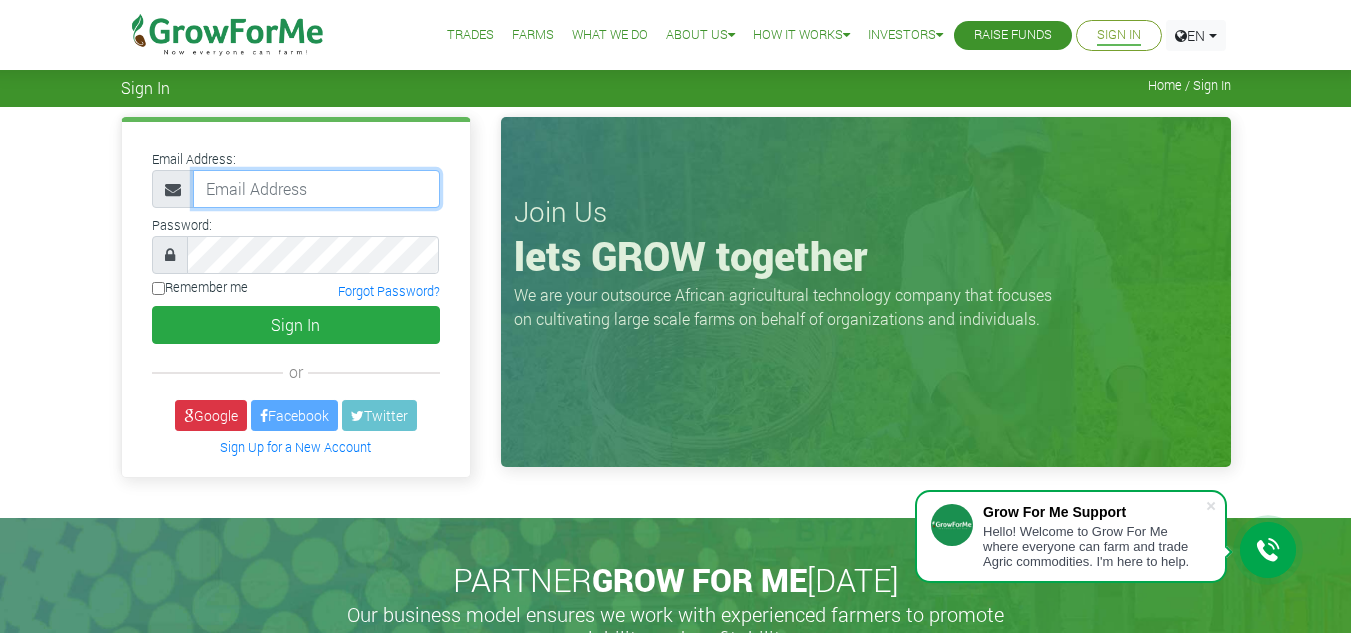 click at bounding box center [316, 189] 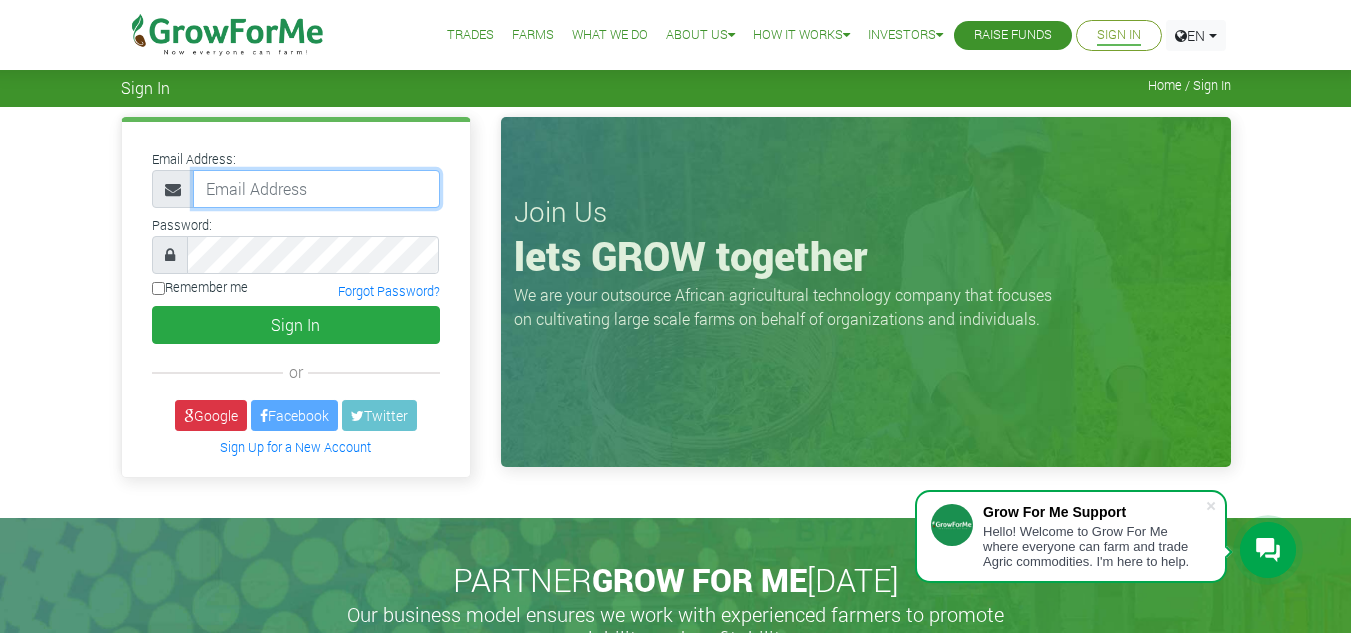 type on "linda@growforme.com" 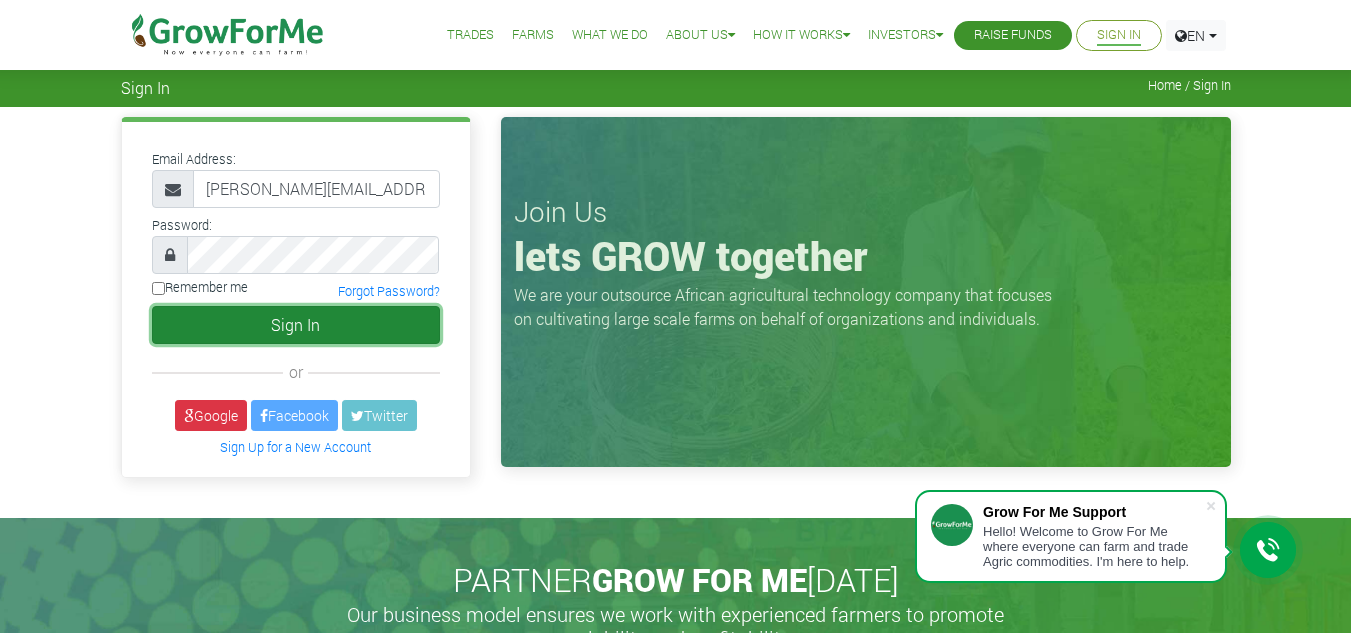 click on "Sign In" at bounding box center [296, 325] 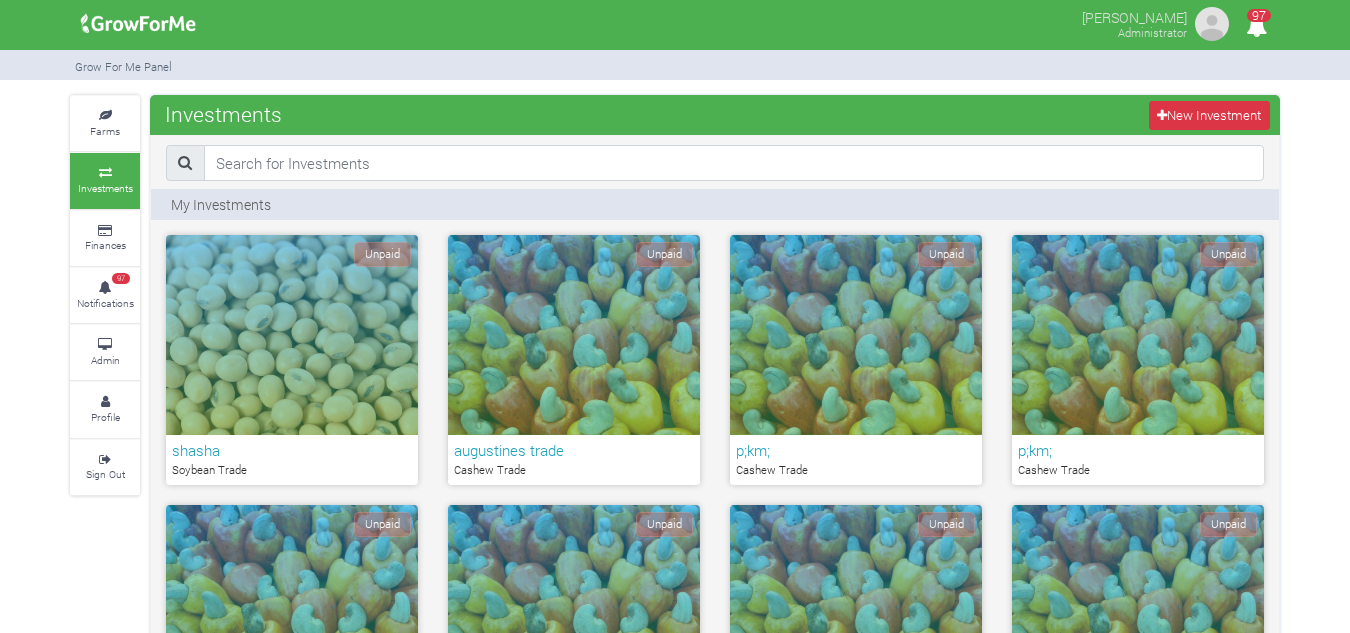 scroll, scrollTop: 0, scrollLeft: 0, axis: both 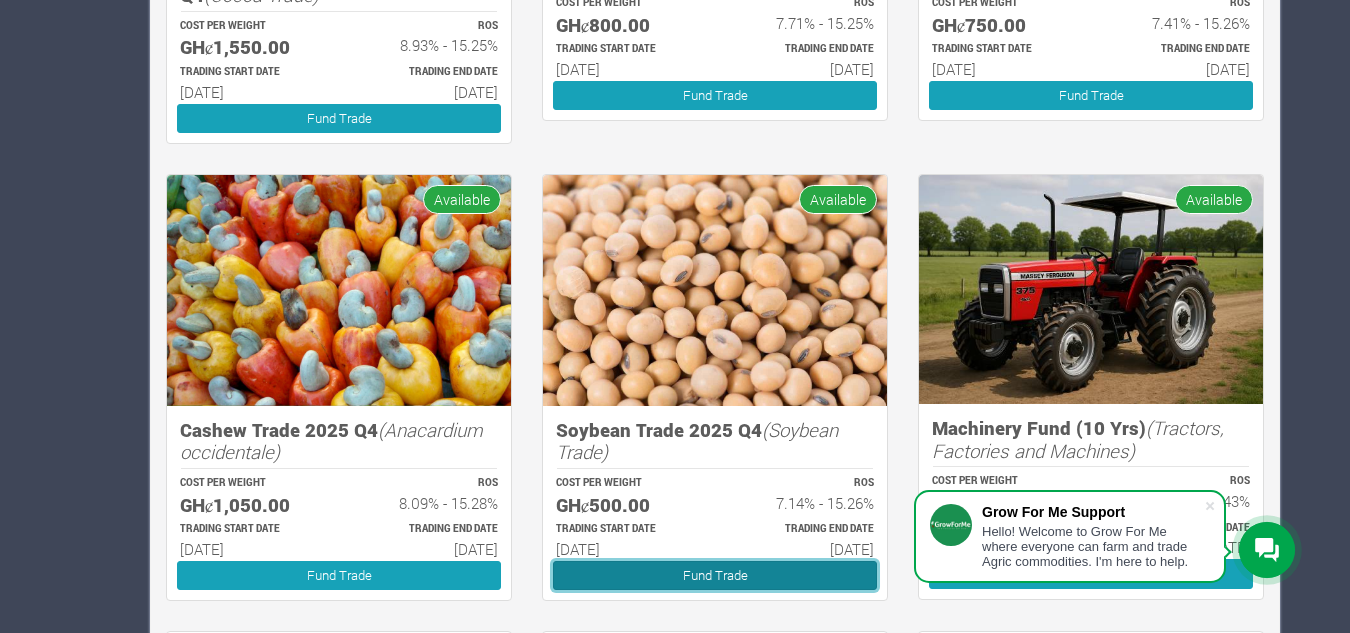 click on "Fund Trade" at bounding box center [715, 575] 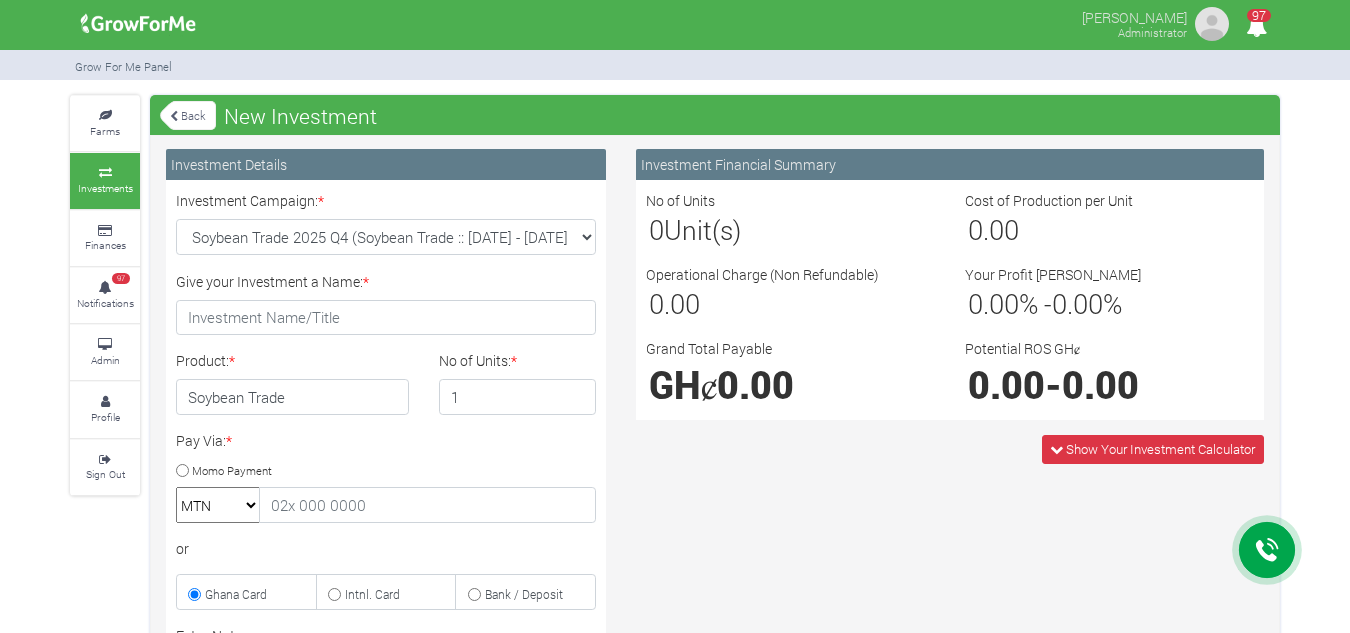 scroll, scrollTop: 0, scrollLeft: 0, axis: both 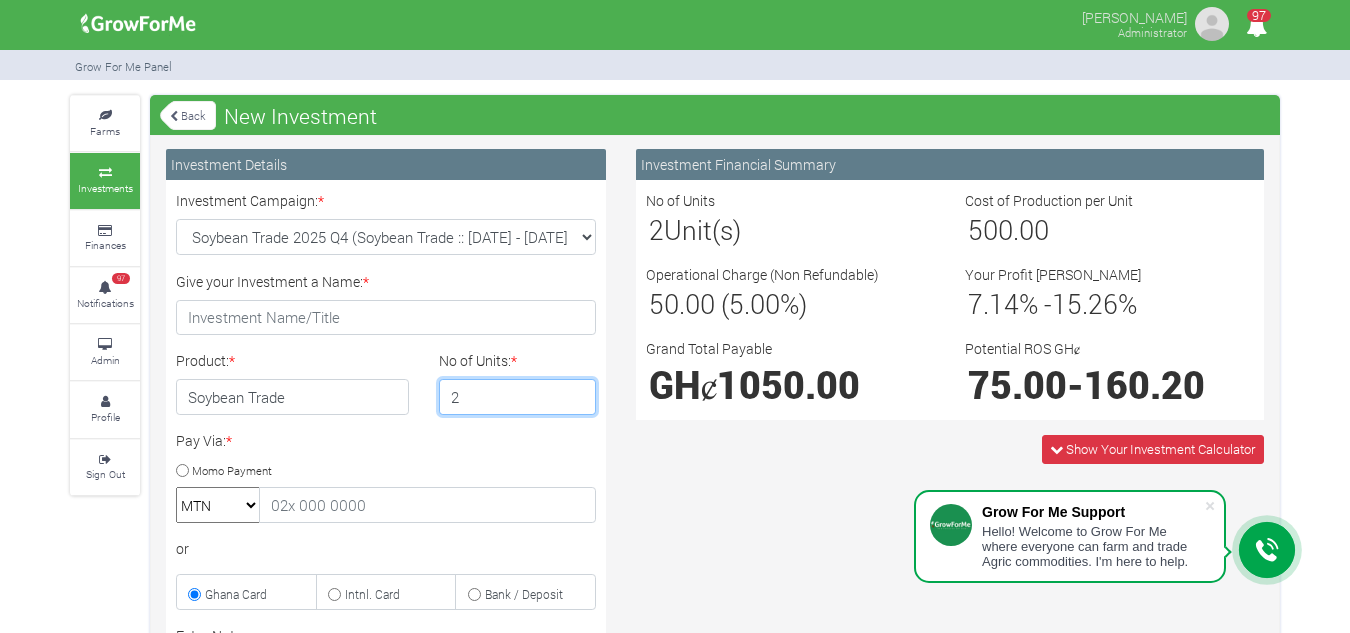 click on "2" at bounding box center [518, 397] 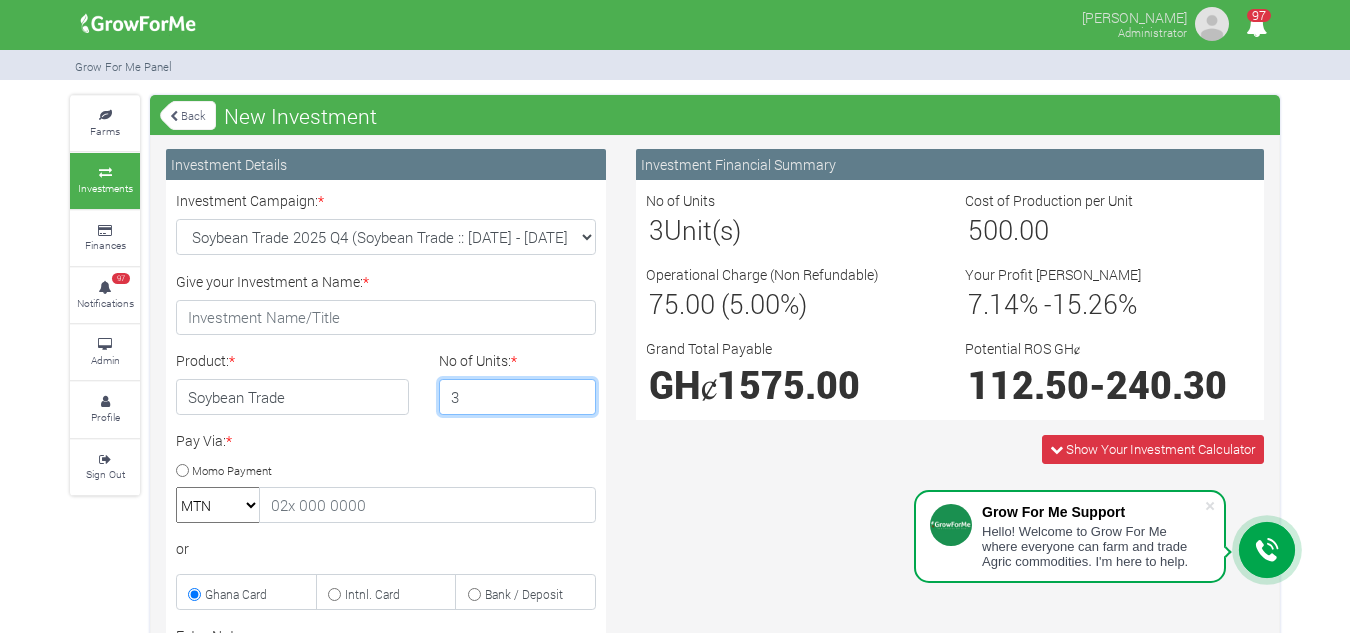 click on "3" at bounding box center [518, 397] 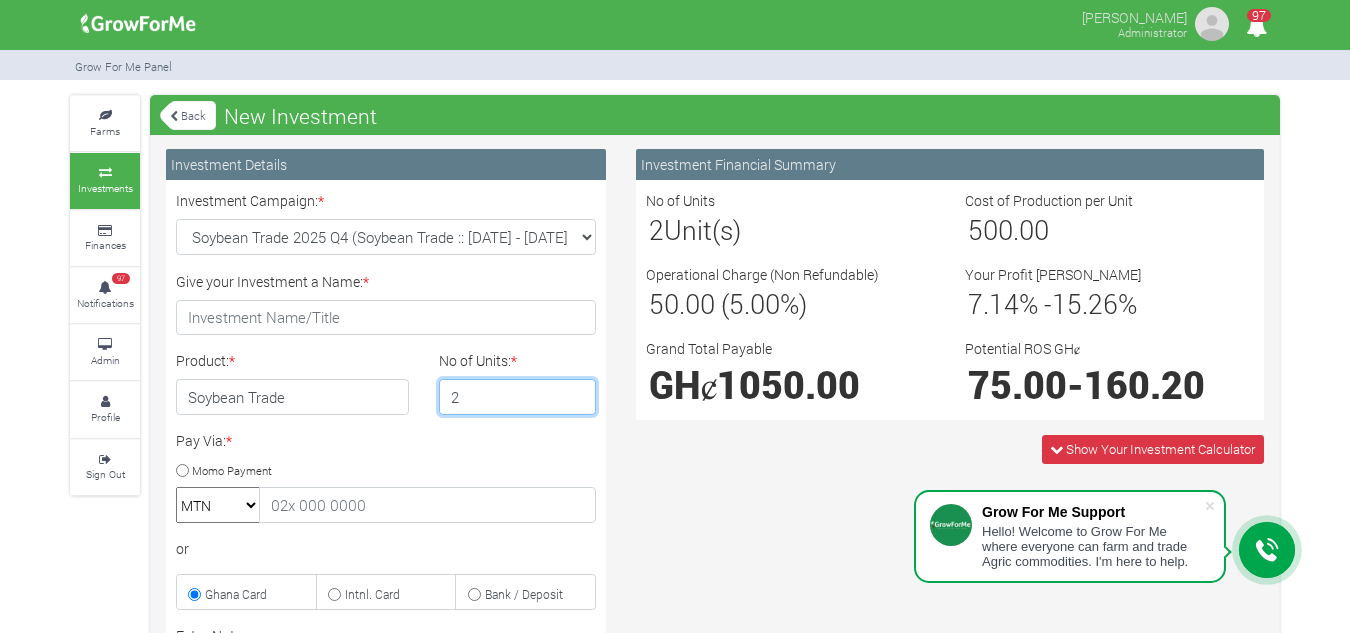 click on "2" at bounding box center (518, 397) 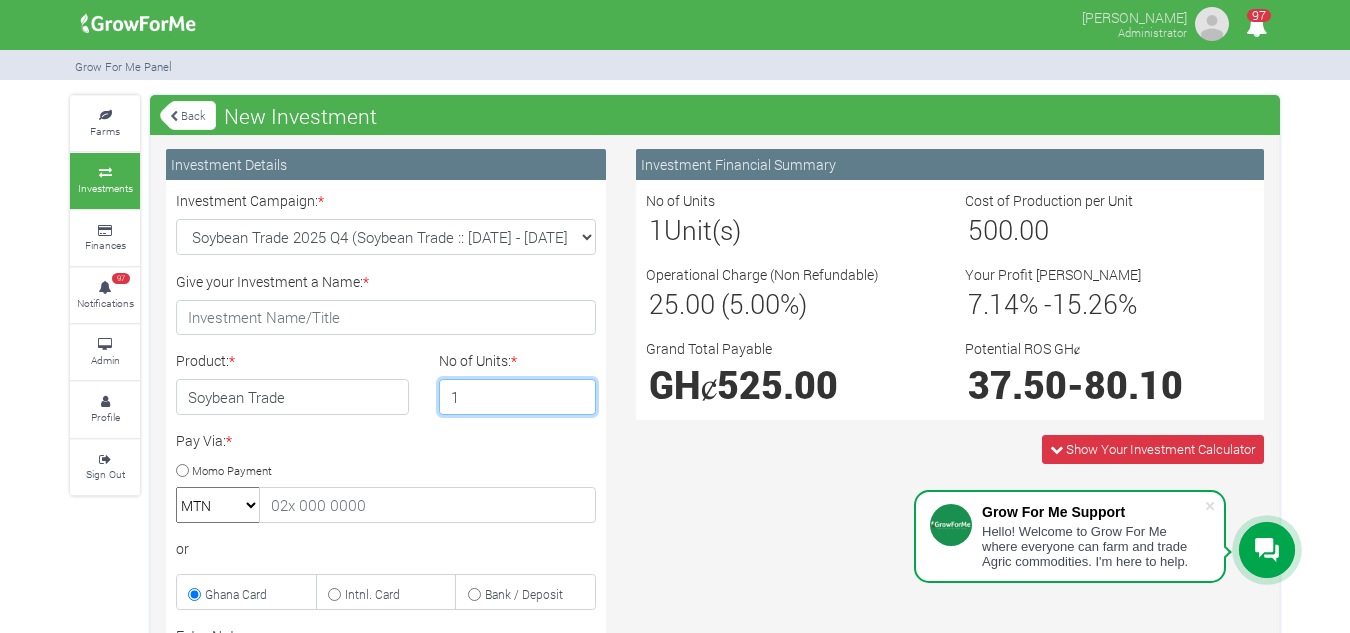 type on "1" 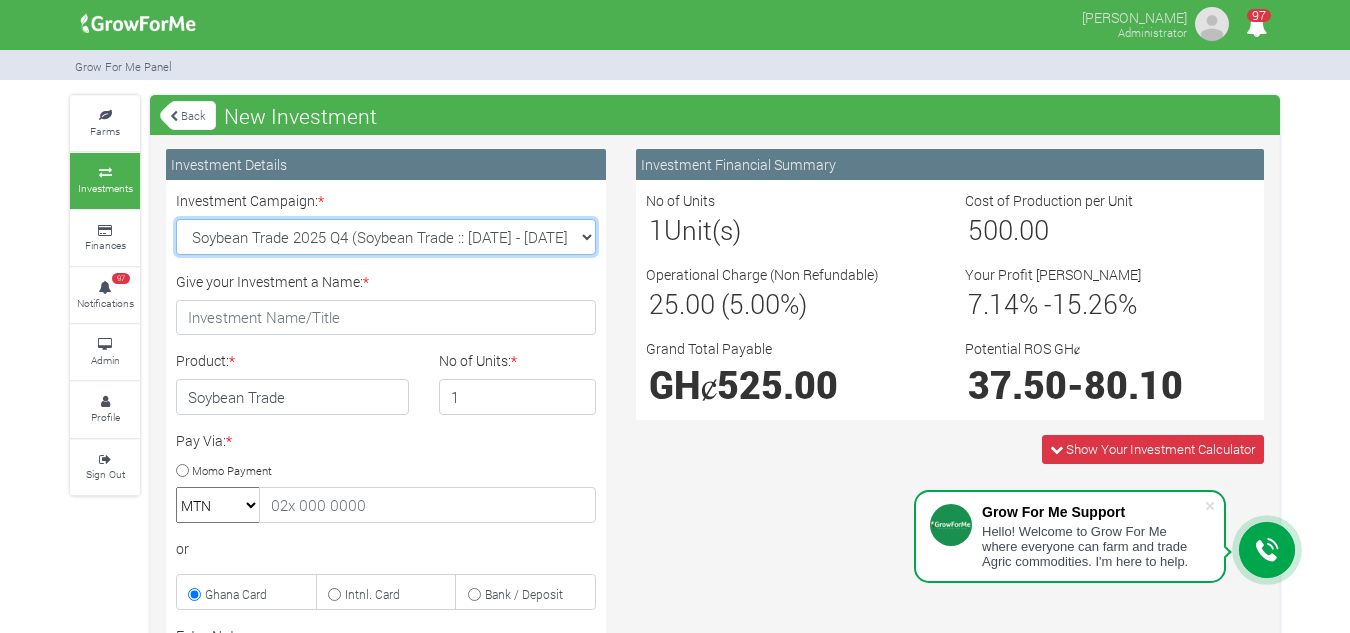 click on "Soybean Trade 2025 Q4 (Soybean Trade :: [DATE] - [DATE])
Maize Trade 2025 Q4 (Maize Trade :: [DATE] - [DATE])
Cashew Trade 2025 Q4 (Cashew Trade :: [DATE] - [DATE])
Machinery Fund (10 Yrs) (Machinery :: [DATE] - [DATE]) Rice Trade 2025 Q4 (Rice Trade :: [DATE] - [DATE])" at bounding box center (386, 237) 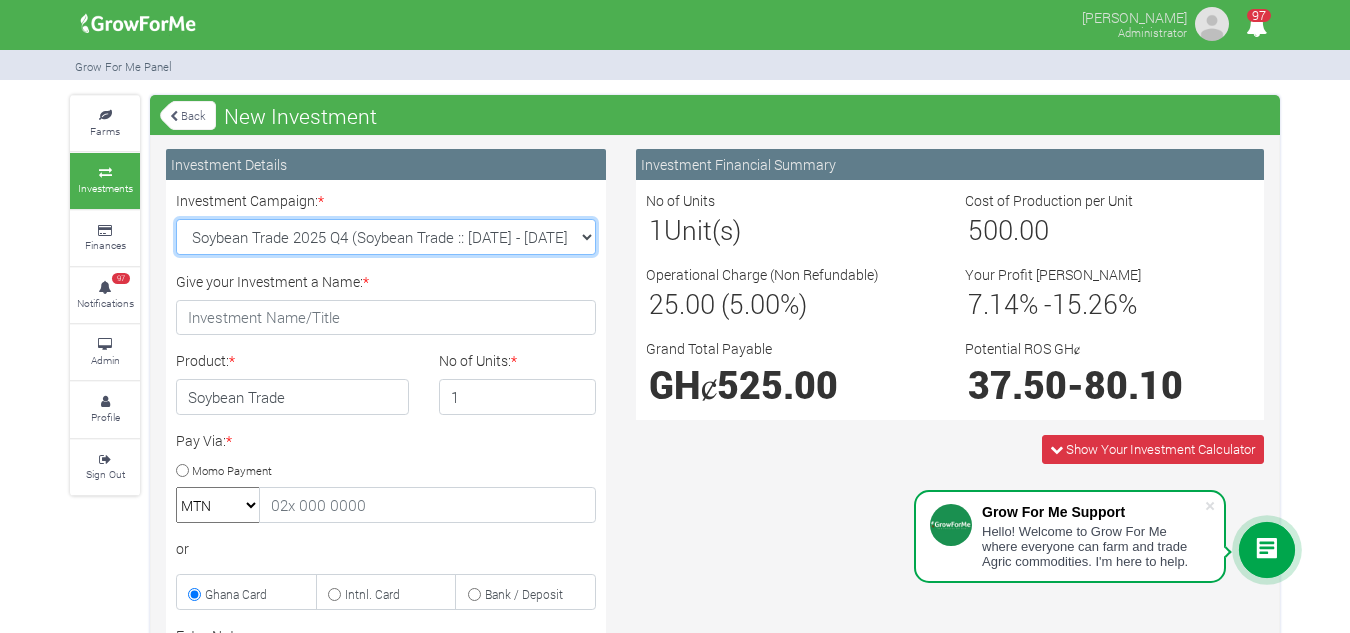 select on "47" 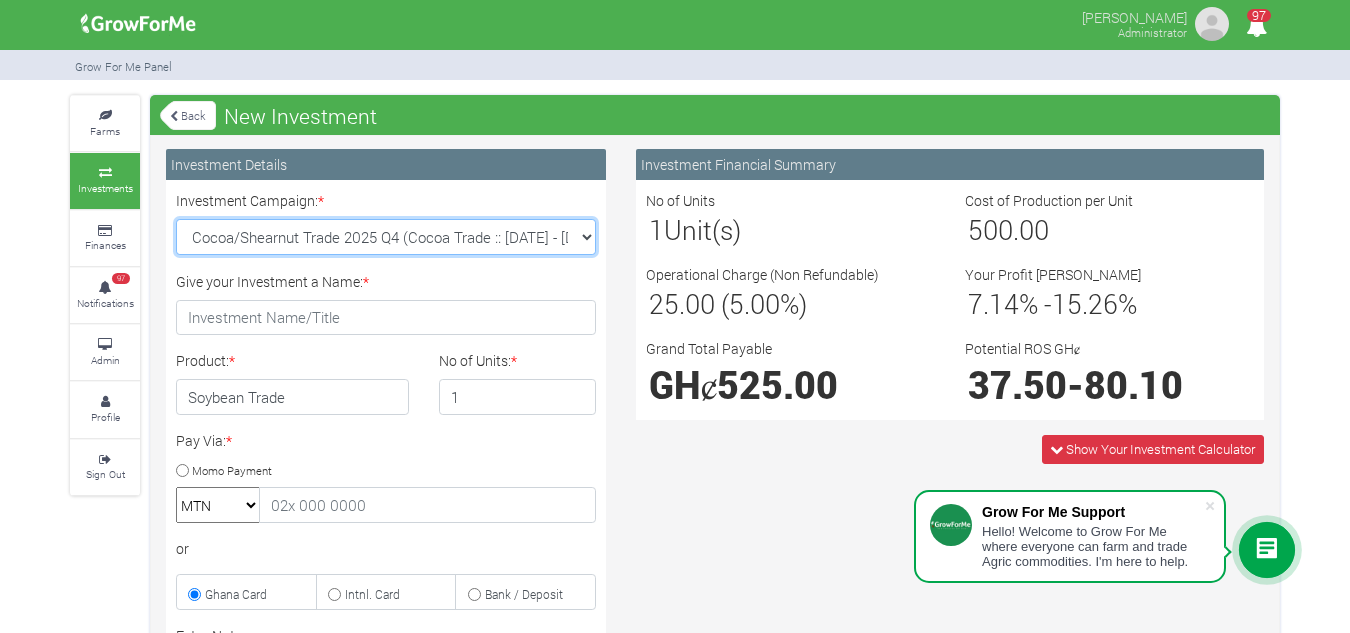 click on "Soybean Trade 2025 Q4 (Soybean Trade :: [DATE] - [DATE])
Maize Trade 2025 Q4 (Maize Trade :: [DATE] - [DATE])
Cashew Trade 2025 Q4 (Cashew Trade :: [DATE] - [DATE])
Machinery Fund (10 Yrs) (Machinery :: [DATE] - [DATE]) Rice Trade 2025 Q4 (Rice Trade :: [DATE] - [DATE])" at bounding box center (386, 237) 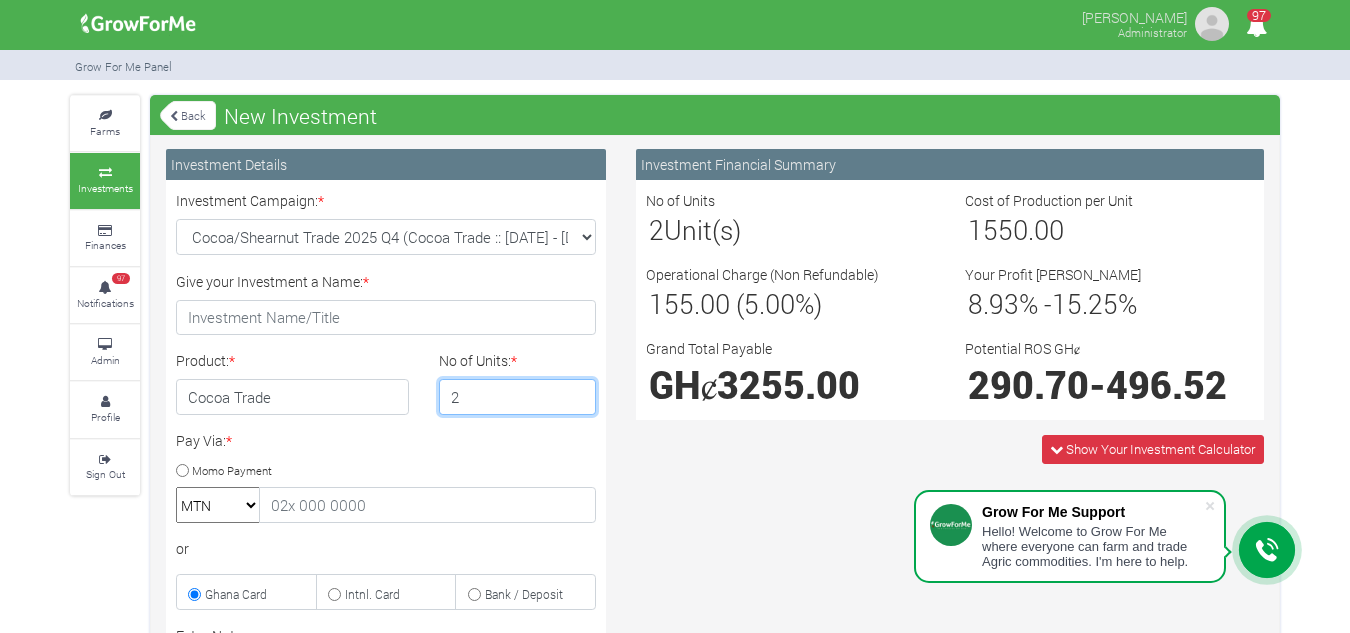 click on "2" at bounding box center [518, 397] 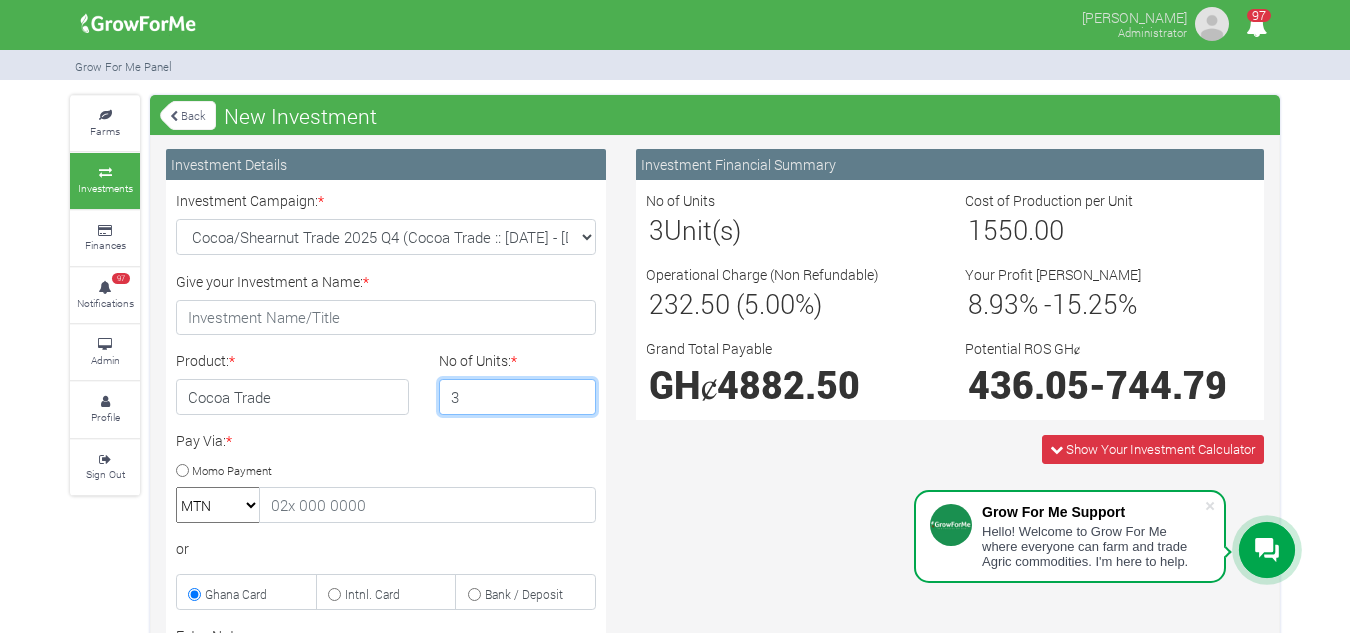 type on "3" 